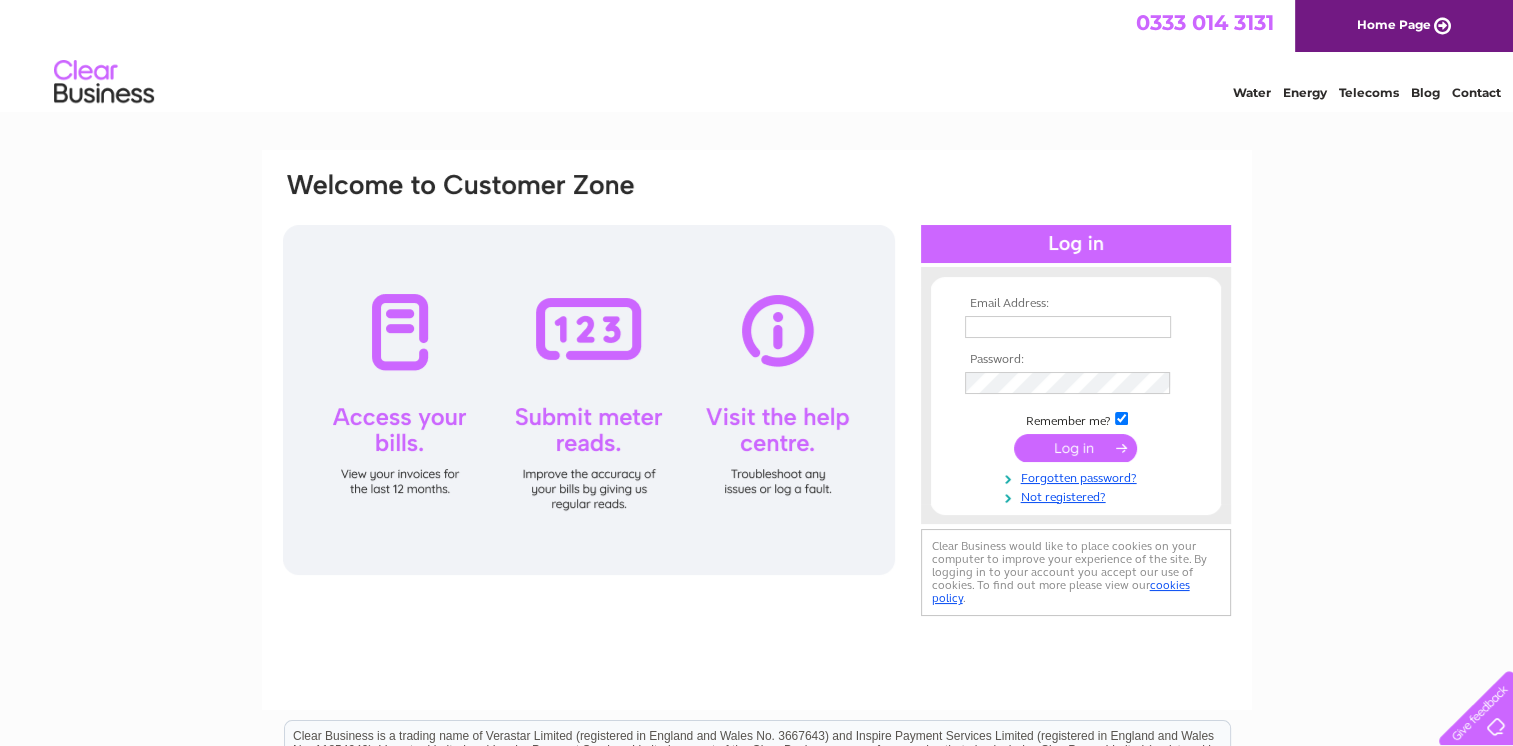 scroll, scrollTop: 0, scrollLeft: 0, axis: both 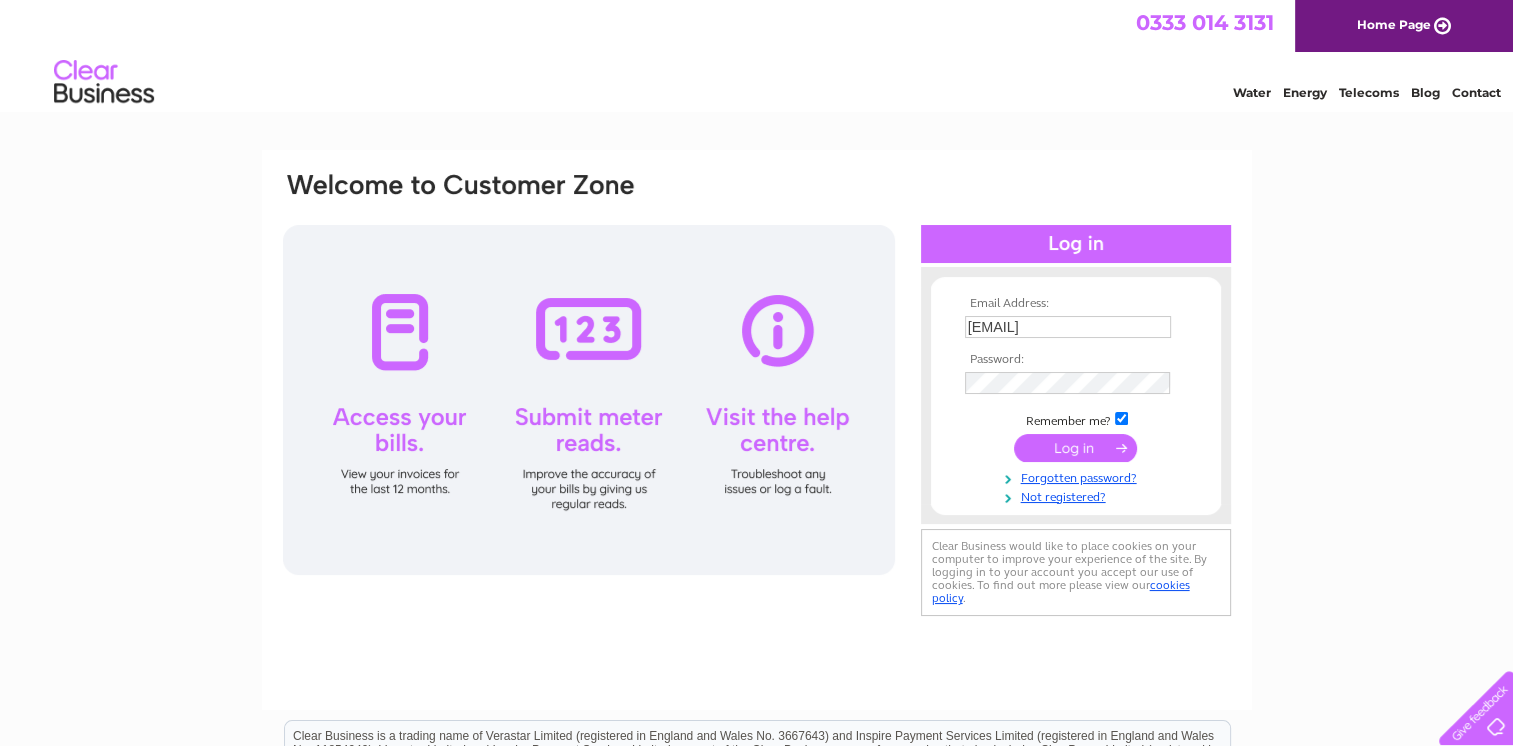 click at bounding box center (1075, 448) 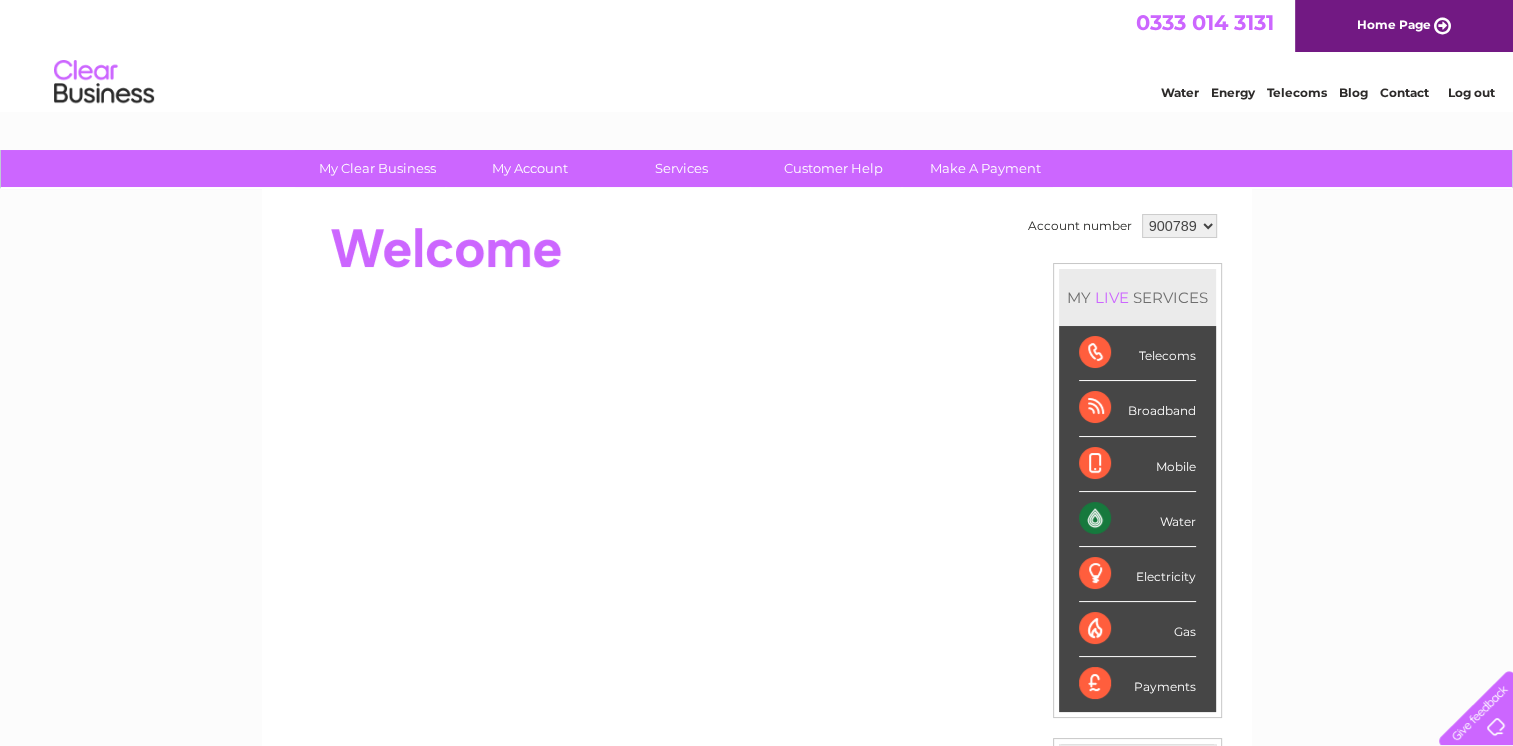 scroll, scrollTop: 0, scrollLeft: 0, axis: both 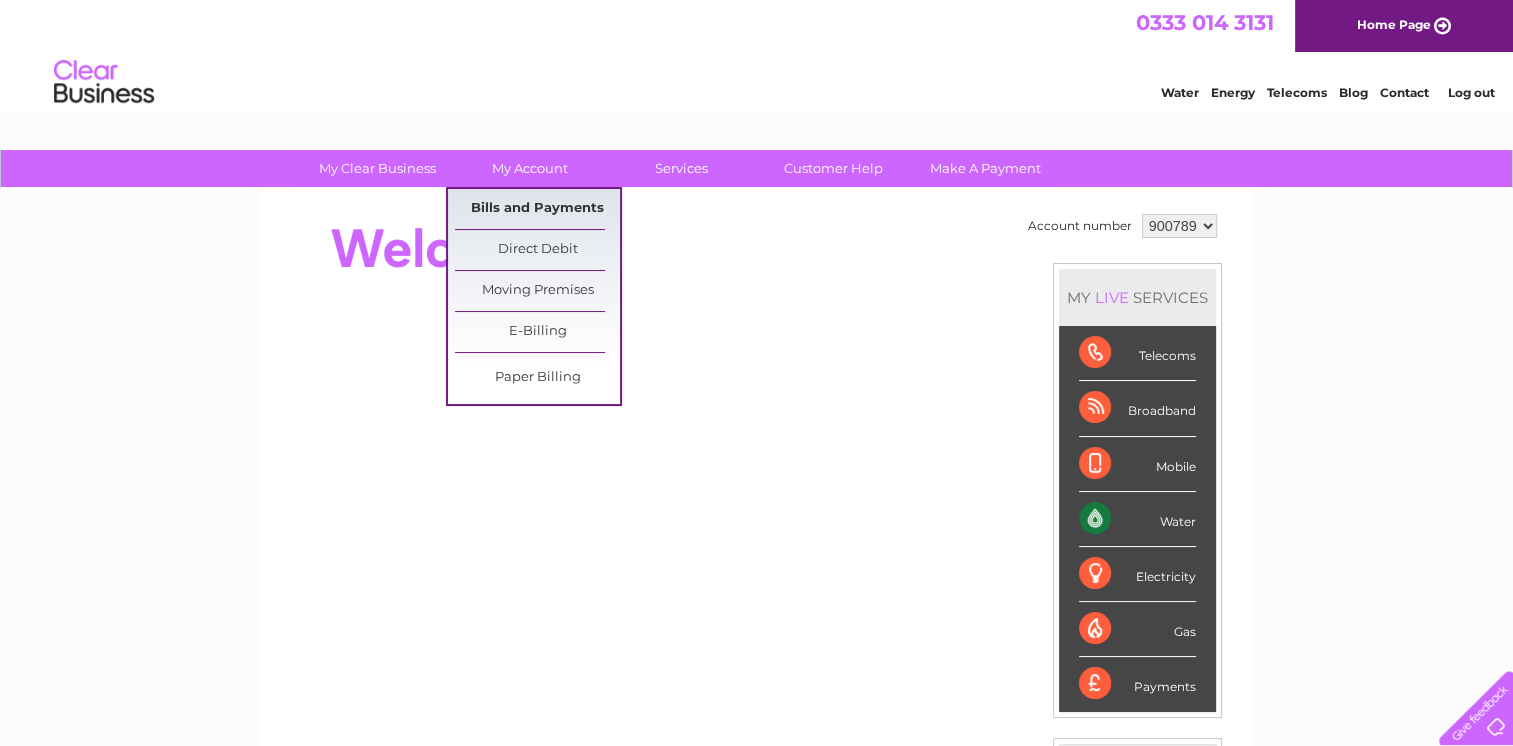 click on "Bills and Payments" at bounding box center (537, 209) 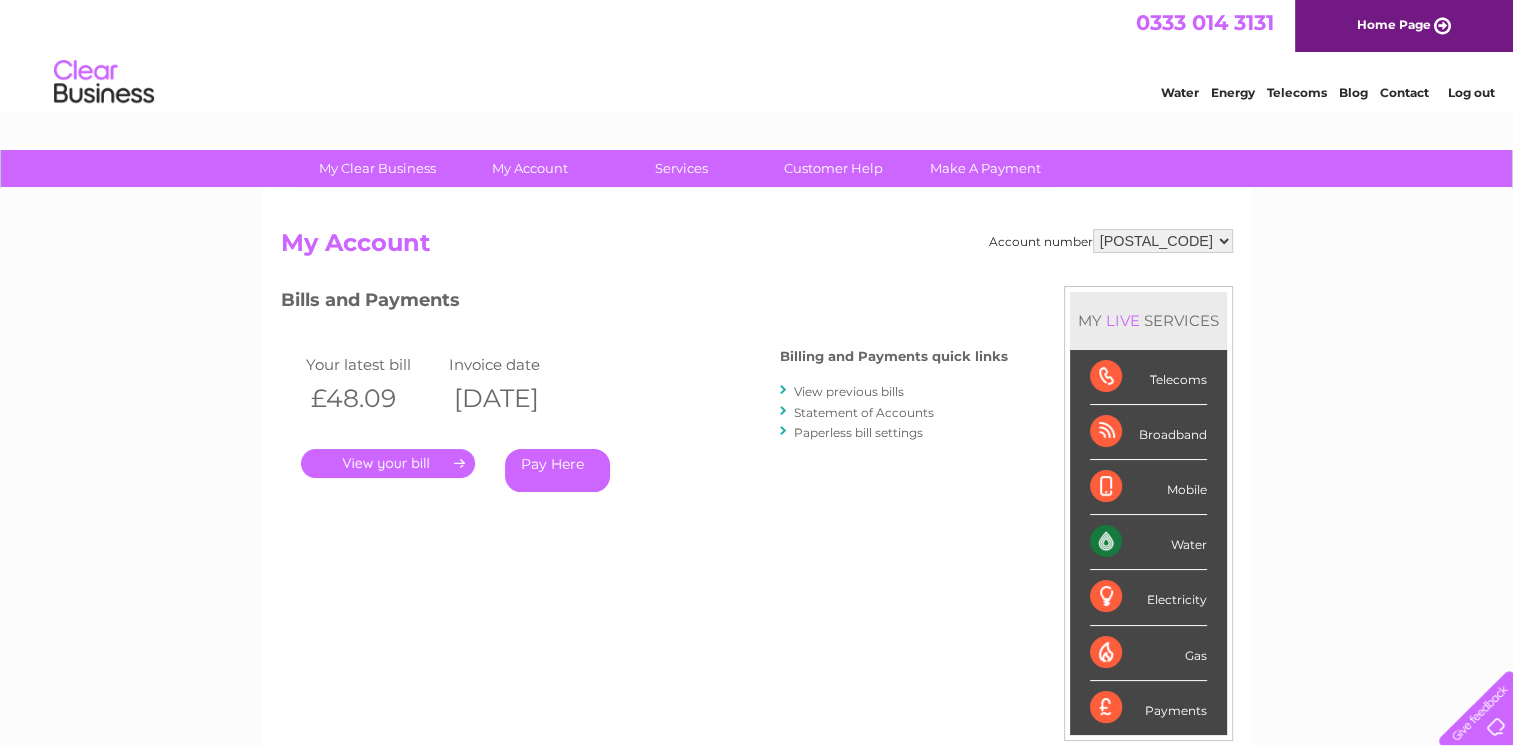 scroll, scrollTop: 0, scrollLeft: 0, axis: both 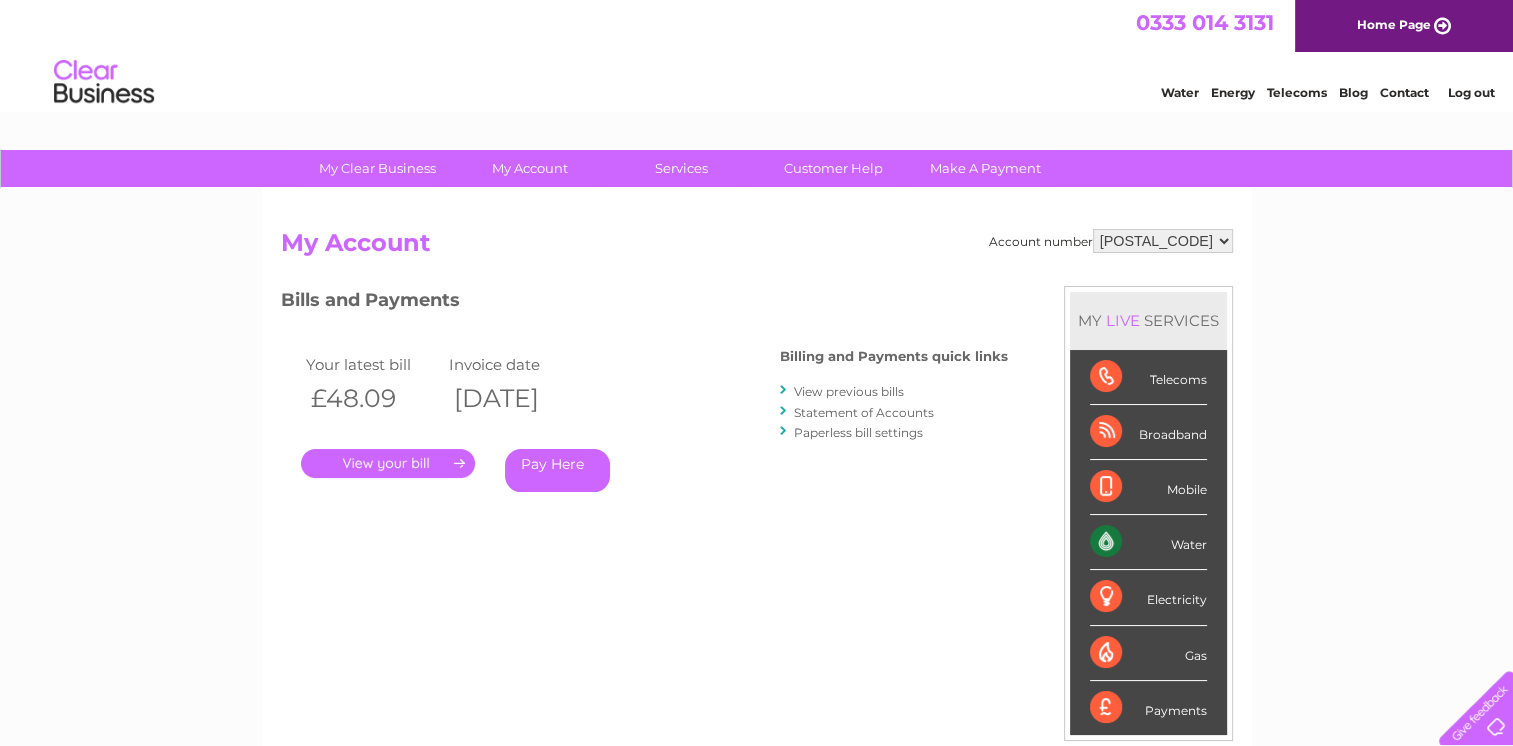 click on "View previous bills" at bounding box center (849, 391) 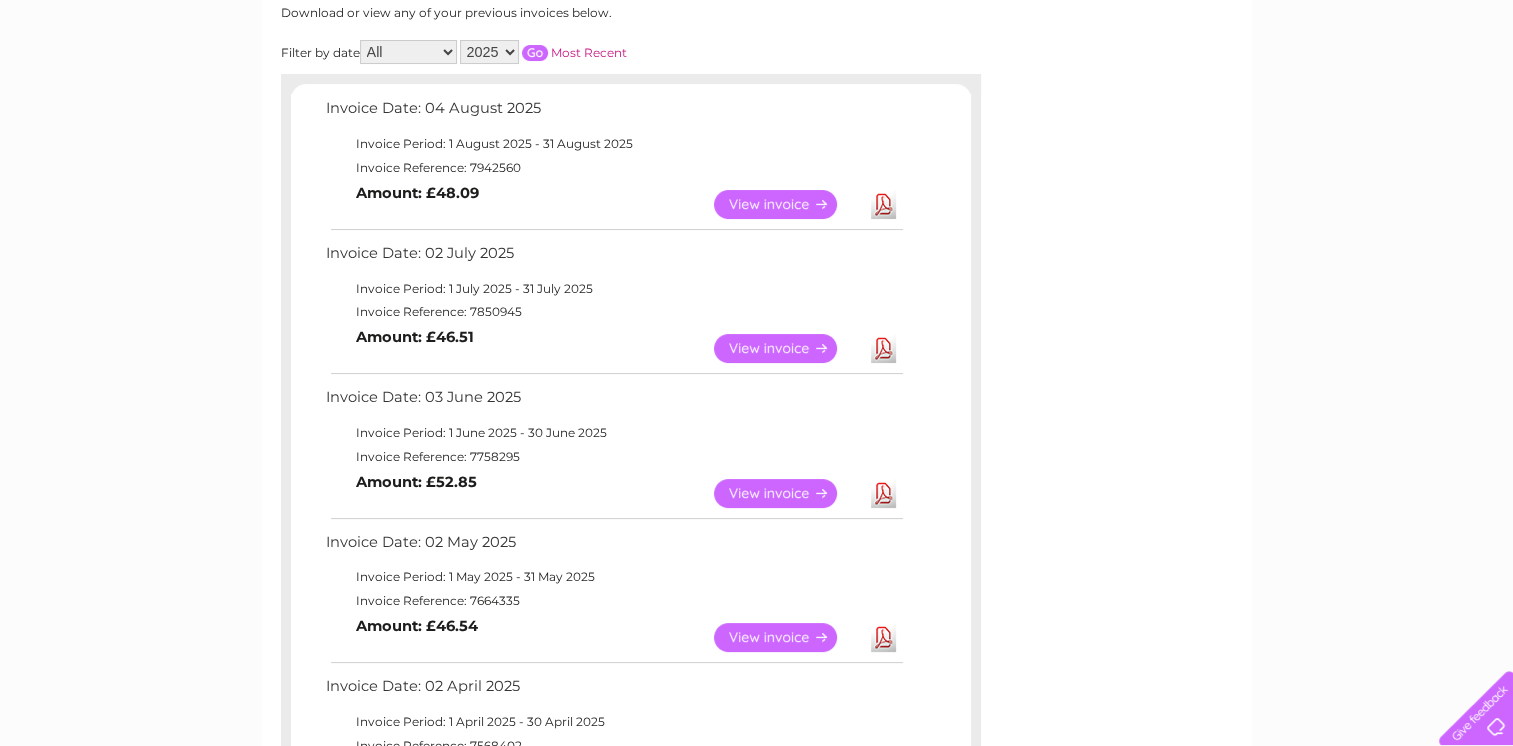 scroll, scrollTop: 300, scrollLeft: 0, axis: vertical 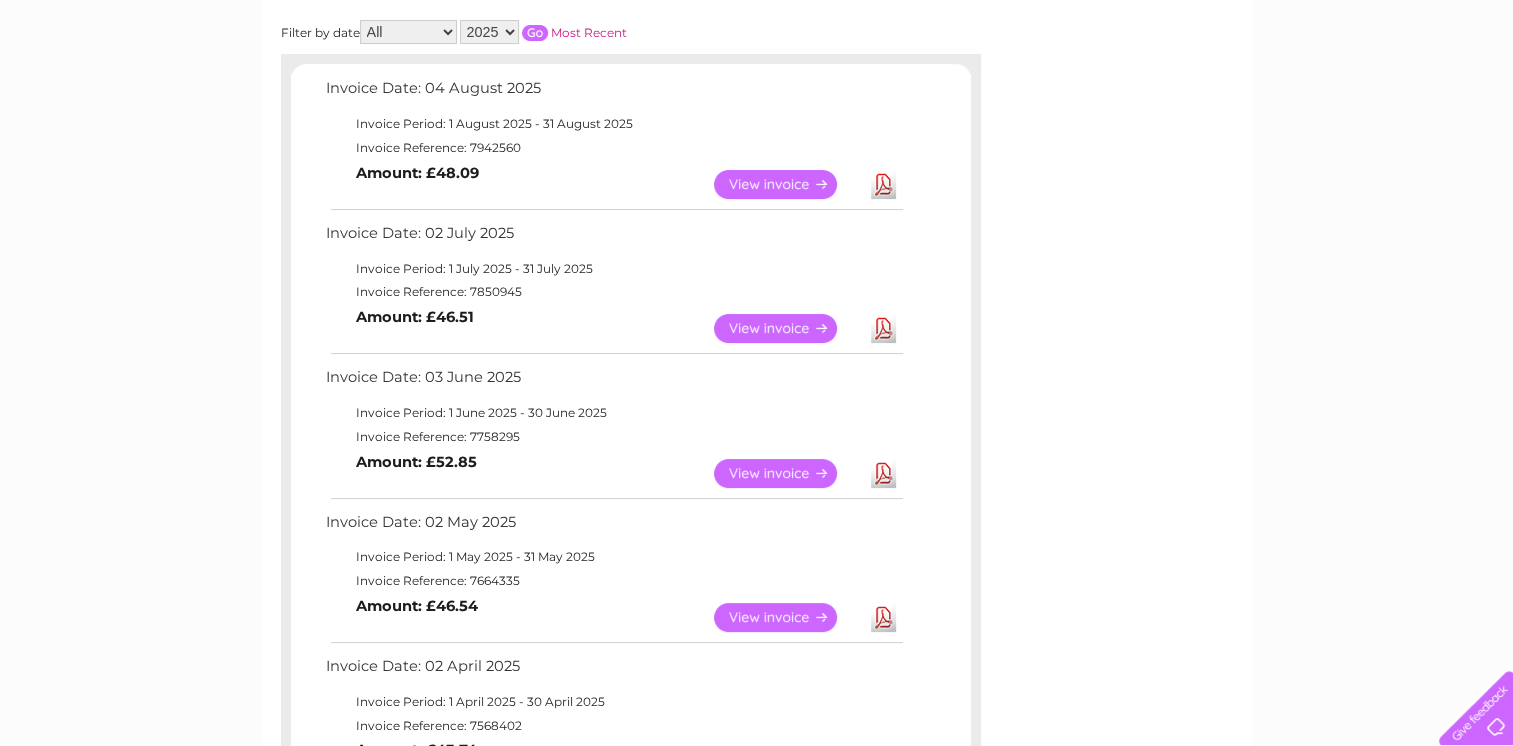 click on "View" at bounding box center [787, 328] 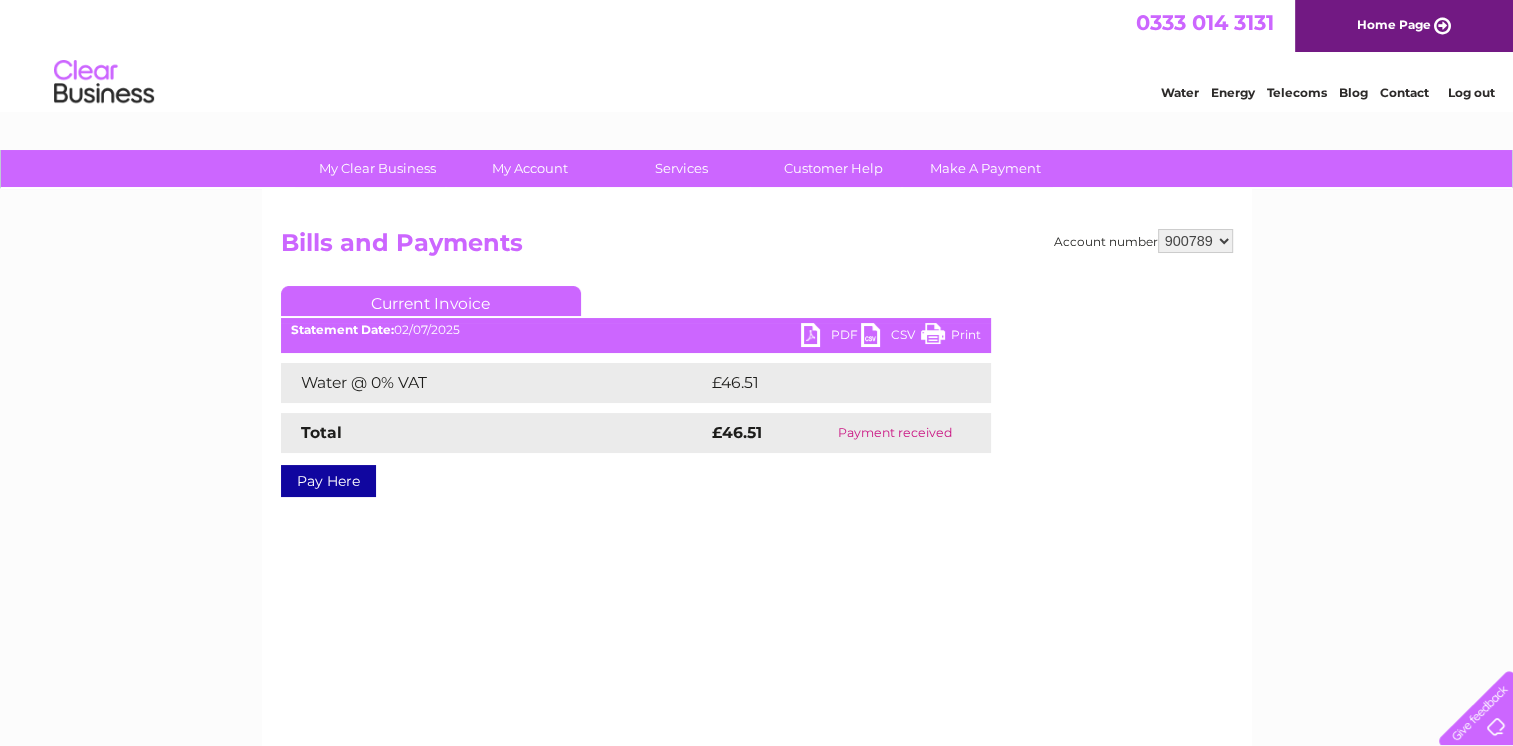 scroll, scrollTop: 0, scrollLeft: 0, axis: both 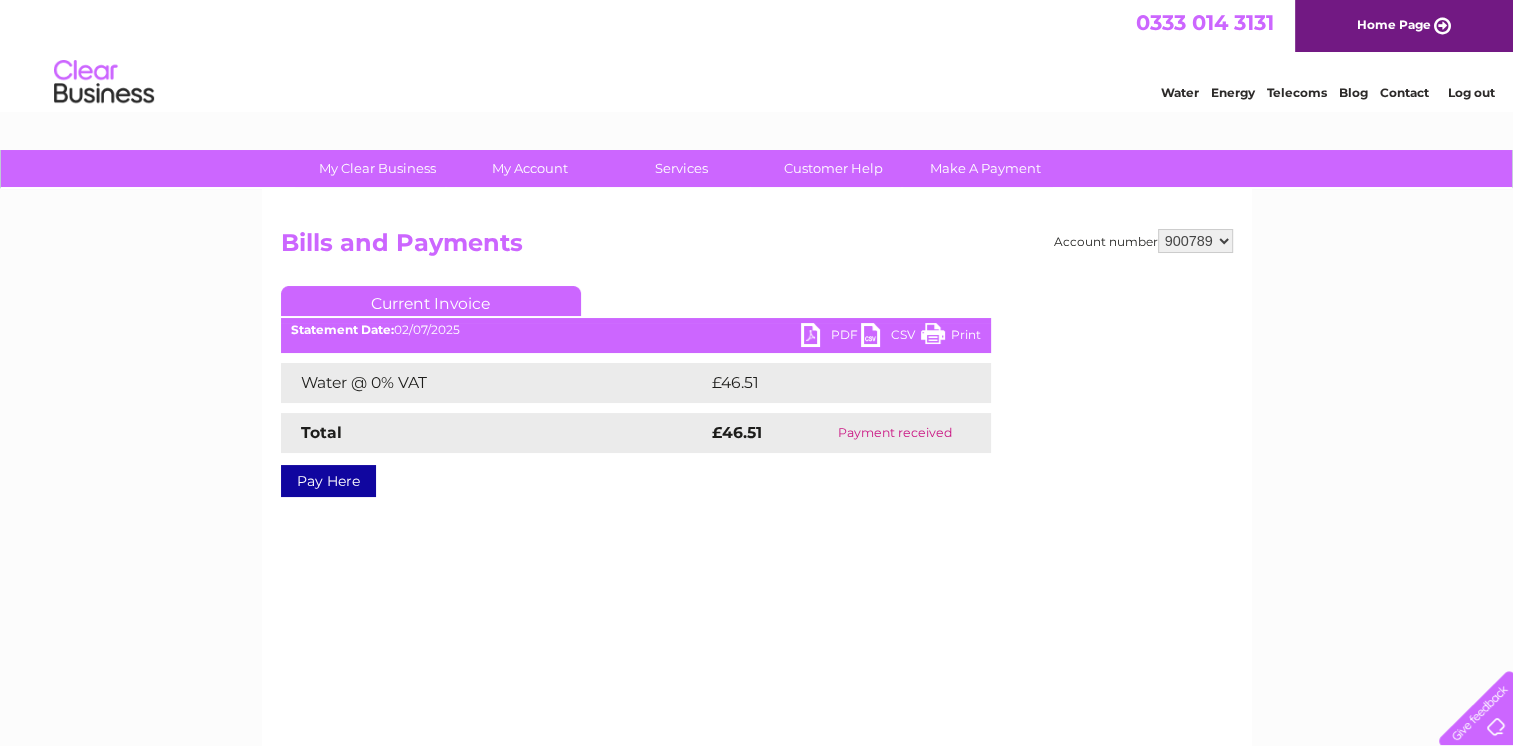 click on "PDF" at bounding box center (831, 337) 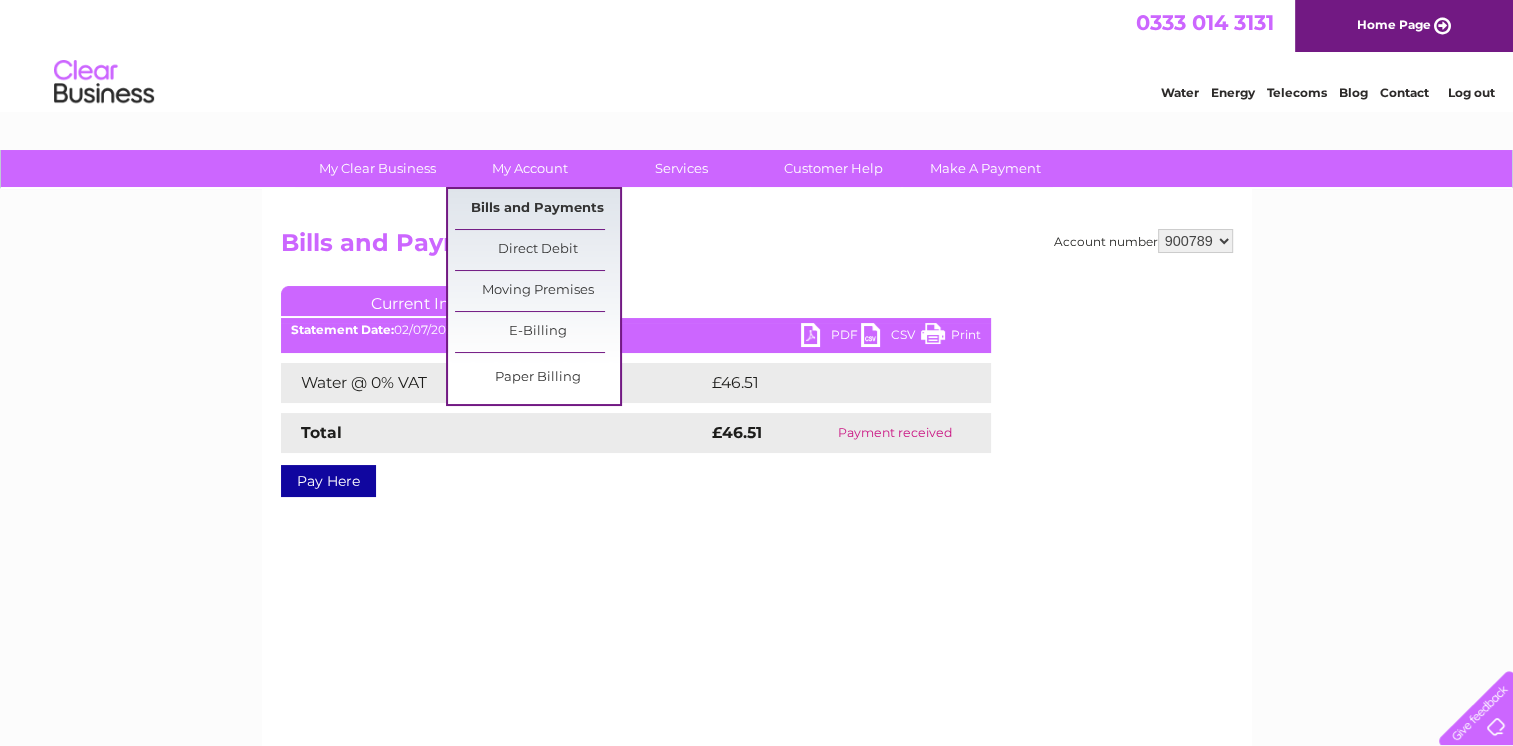 click on "Bills and Payments" at bounding box center (537, 209) 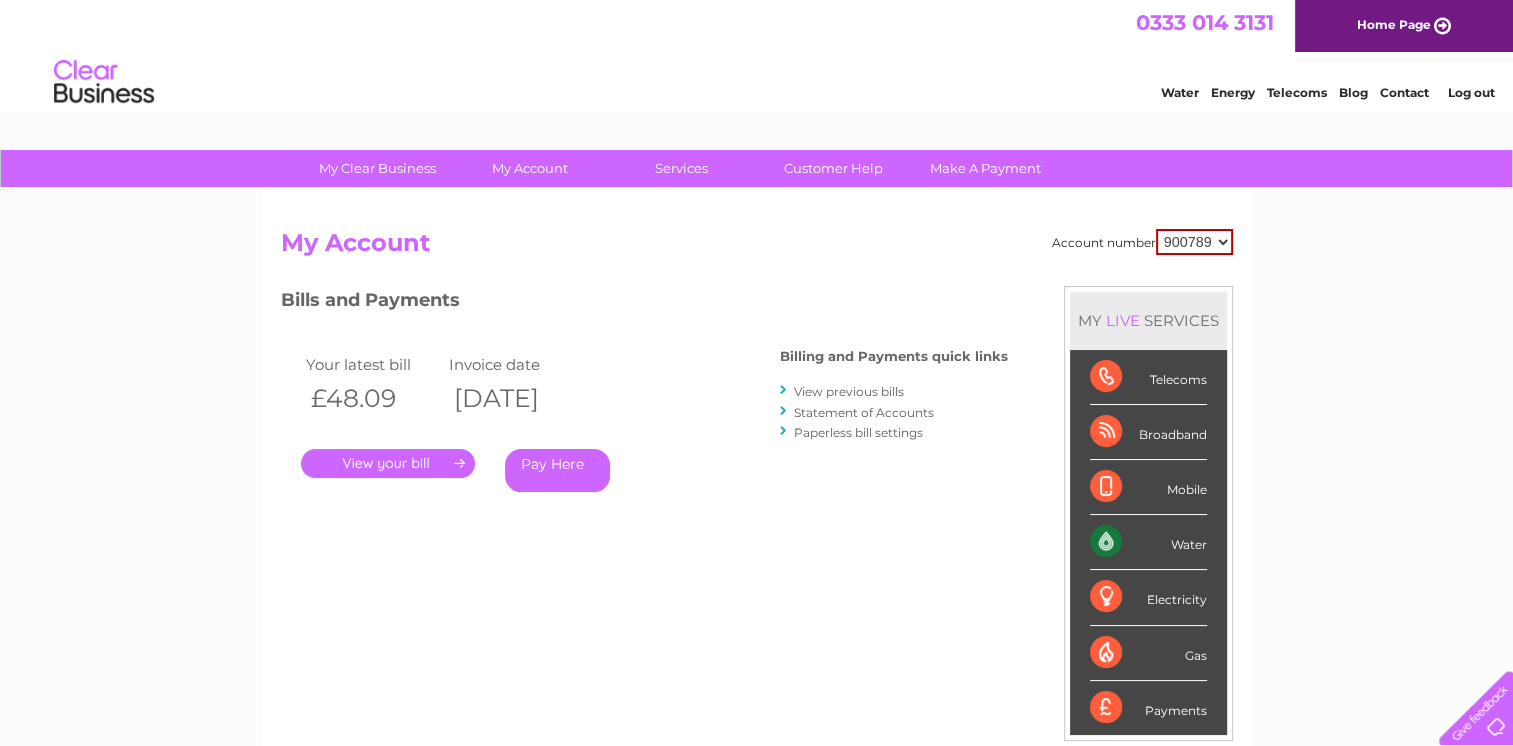 scroll, scrollTop: 0, scrollLeft: 0, axis: both 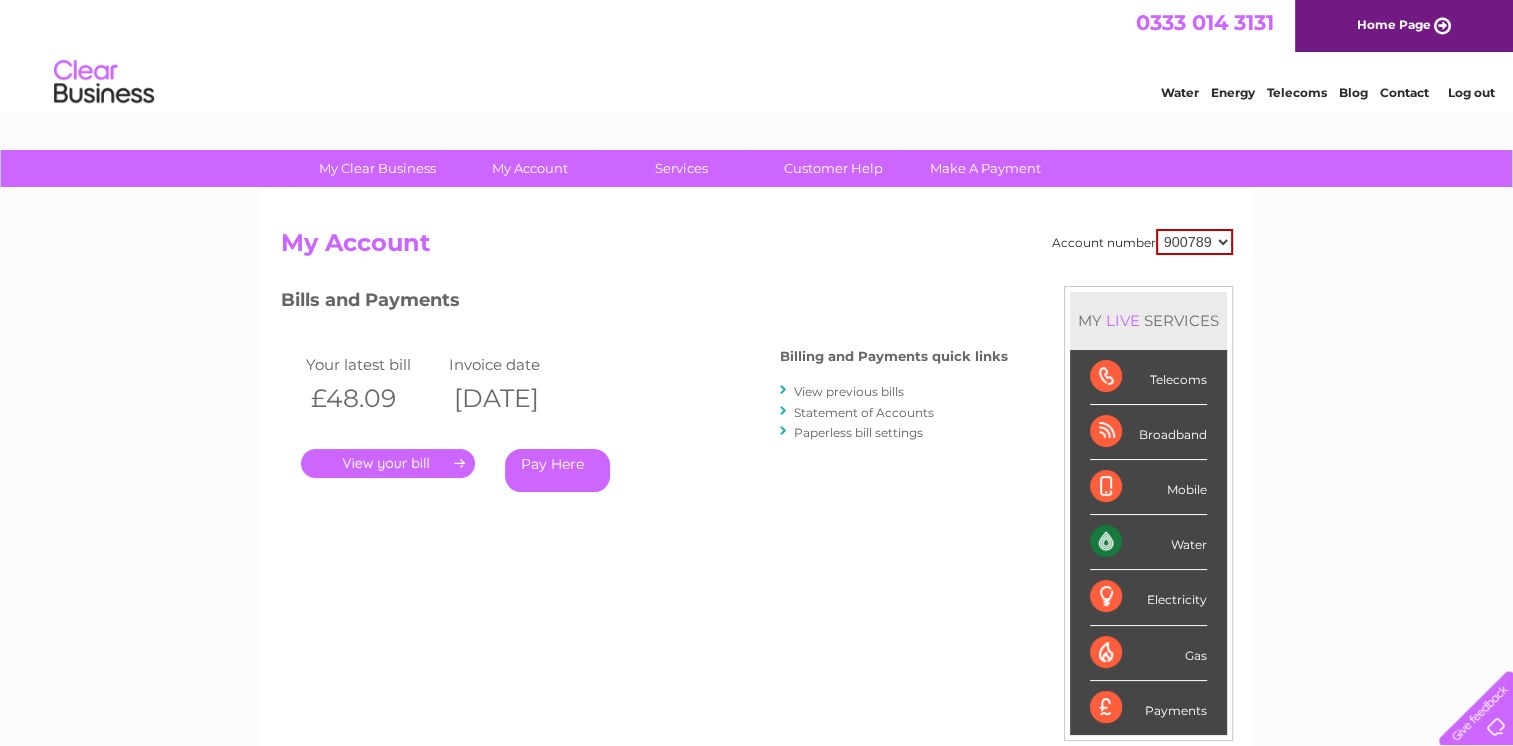 click on "View previous bills" at bounding box center (849, 391) 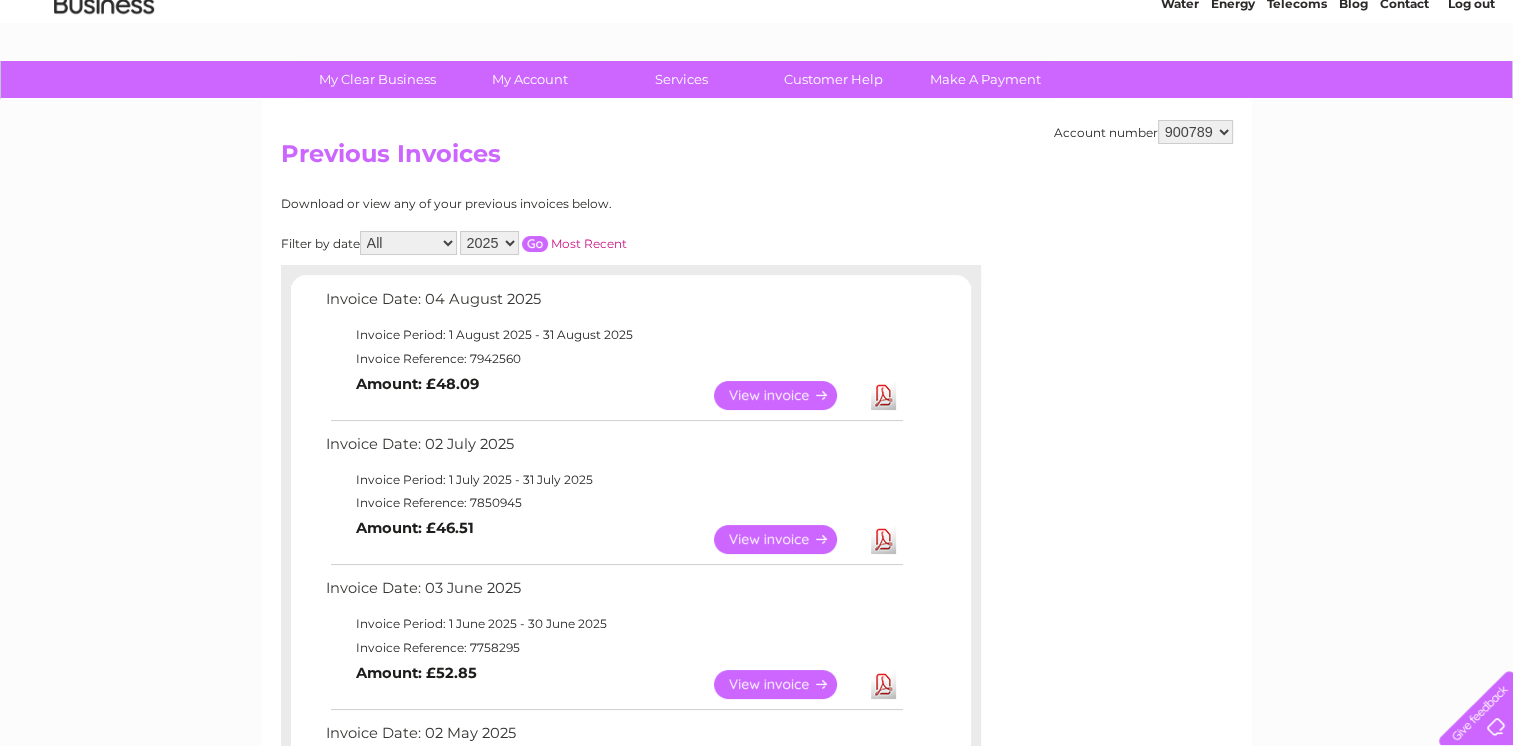 scroll, scrollTop: 100, scrollLeft: 0, axis: vertical 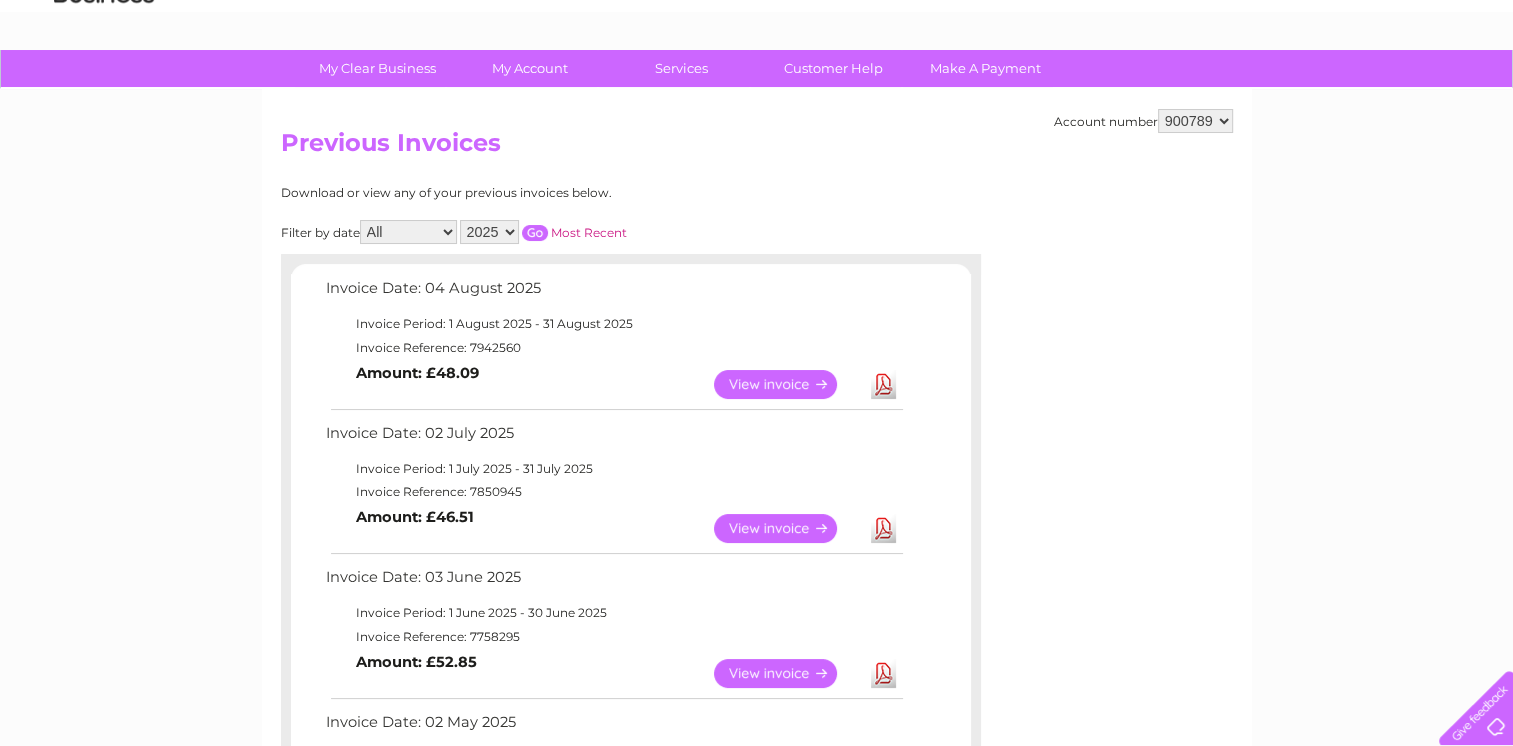 click on "Download" at bounding box center (883, 384) 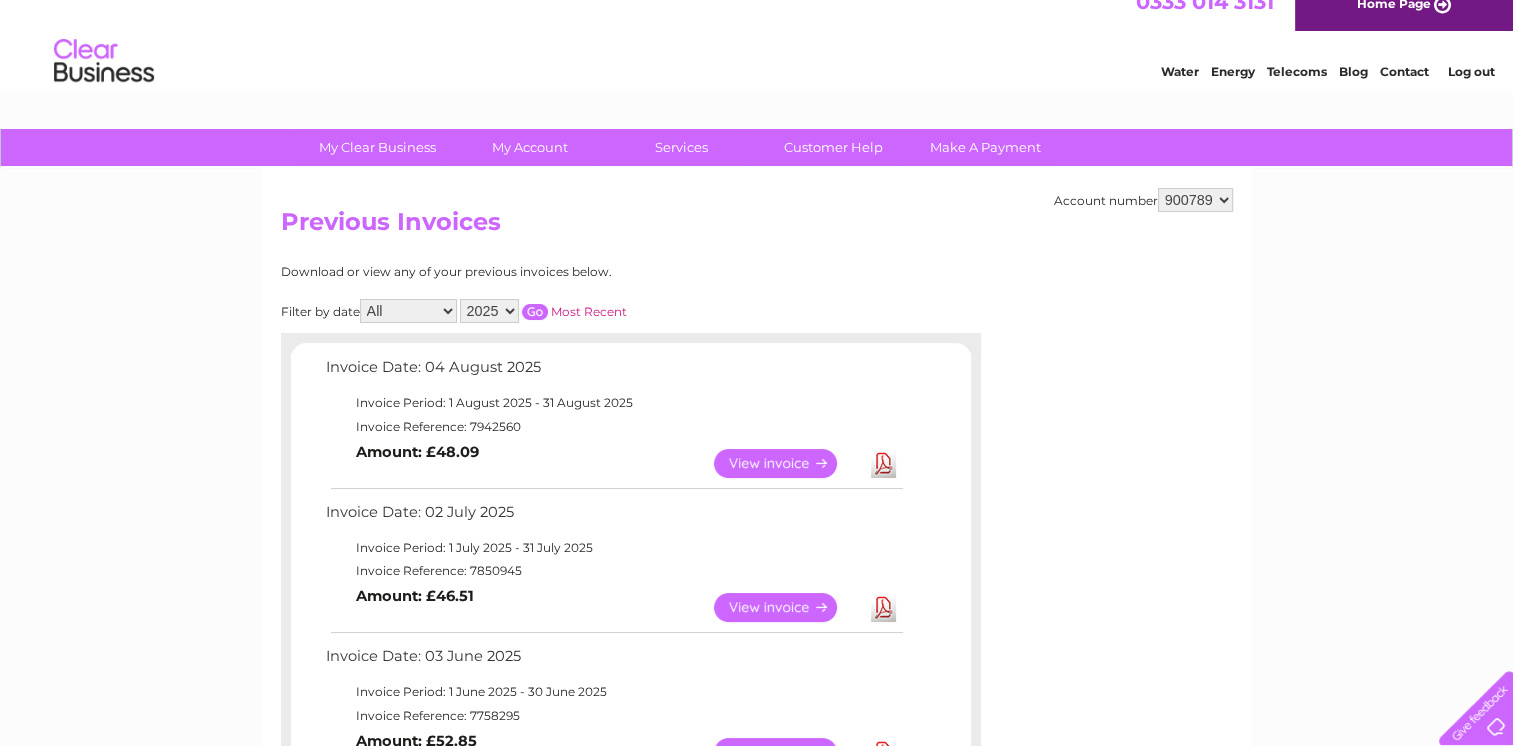 scroll, scrollTop: 0, scrollLeft: 0, axis: both 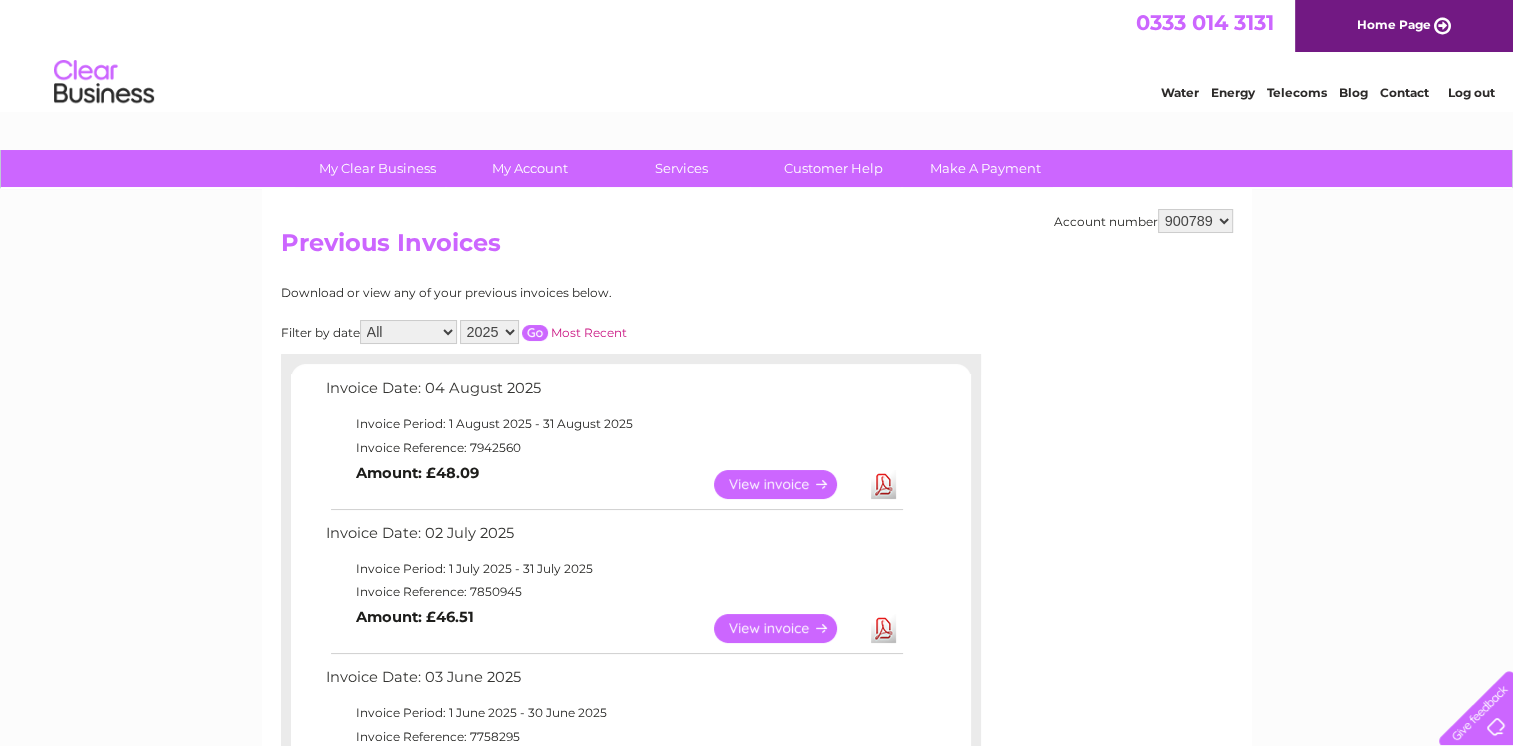 click on "900789
938316" at bounding box center (1195, 221) 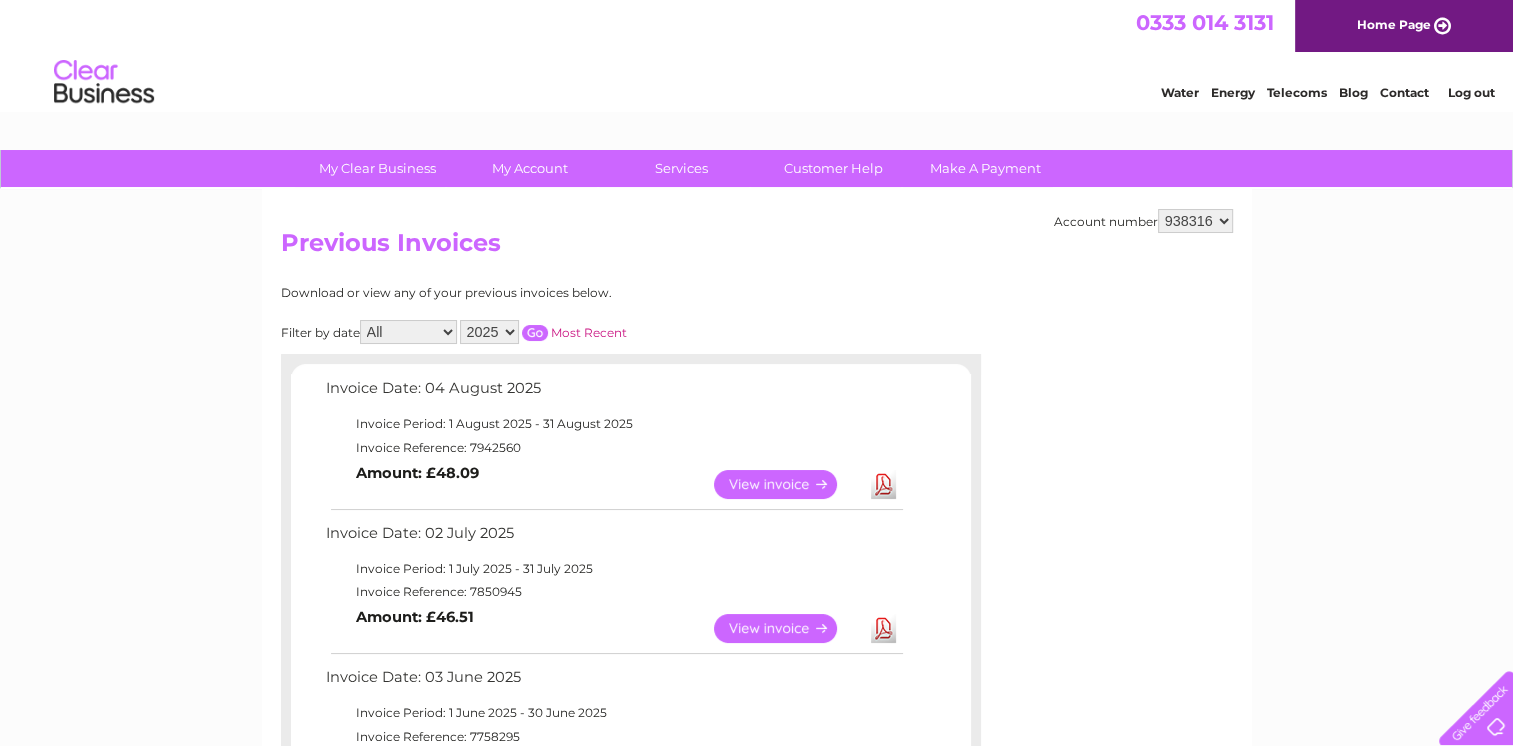 click on "900789
938316" at bounding box center [1195, 221] 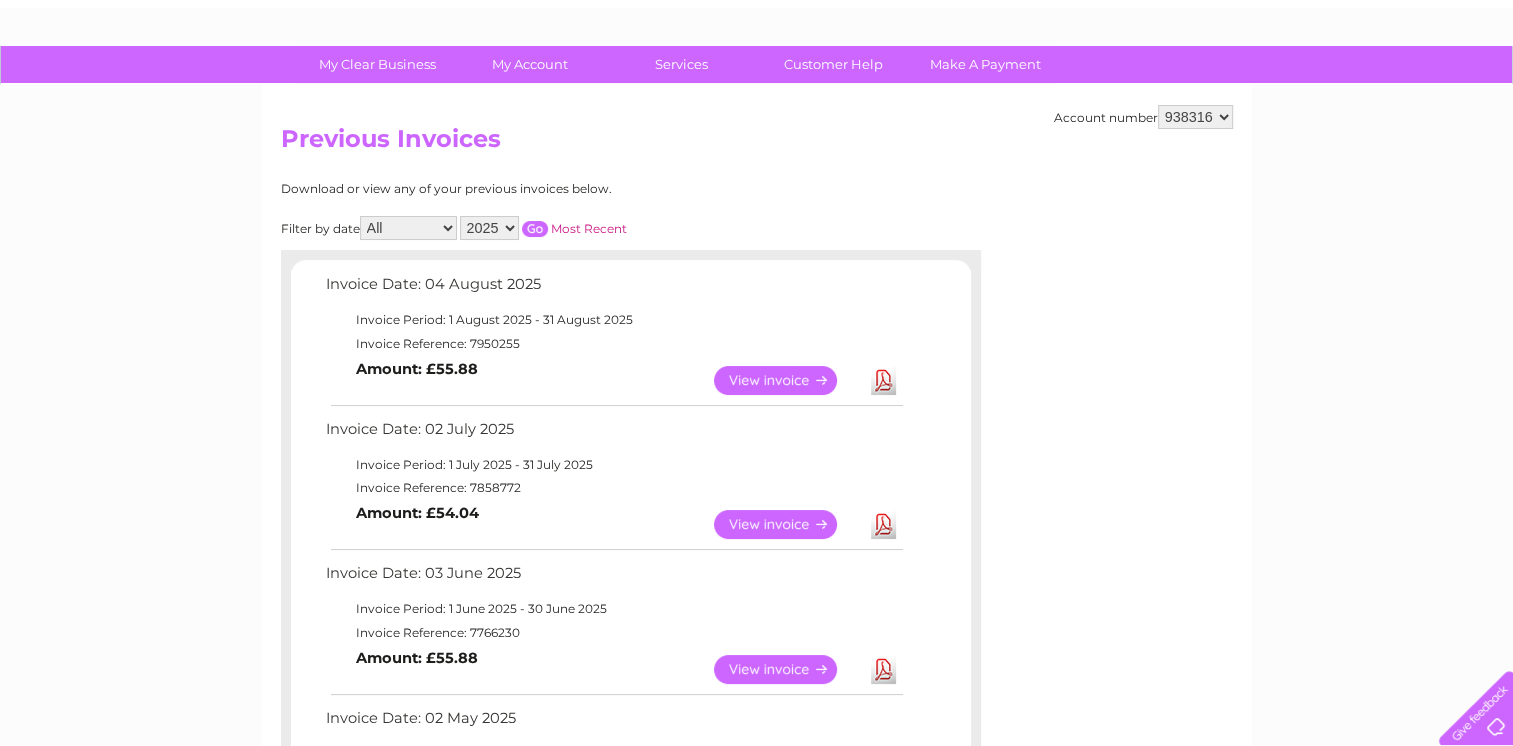scroll, scrollTop: 100, scrollLeft: 0, axis: vertical 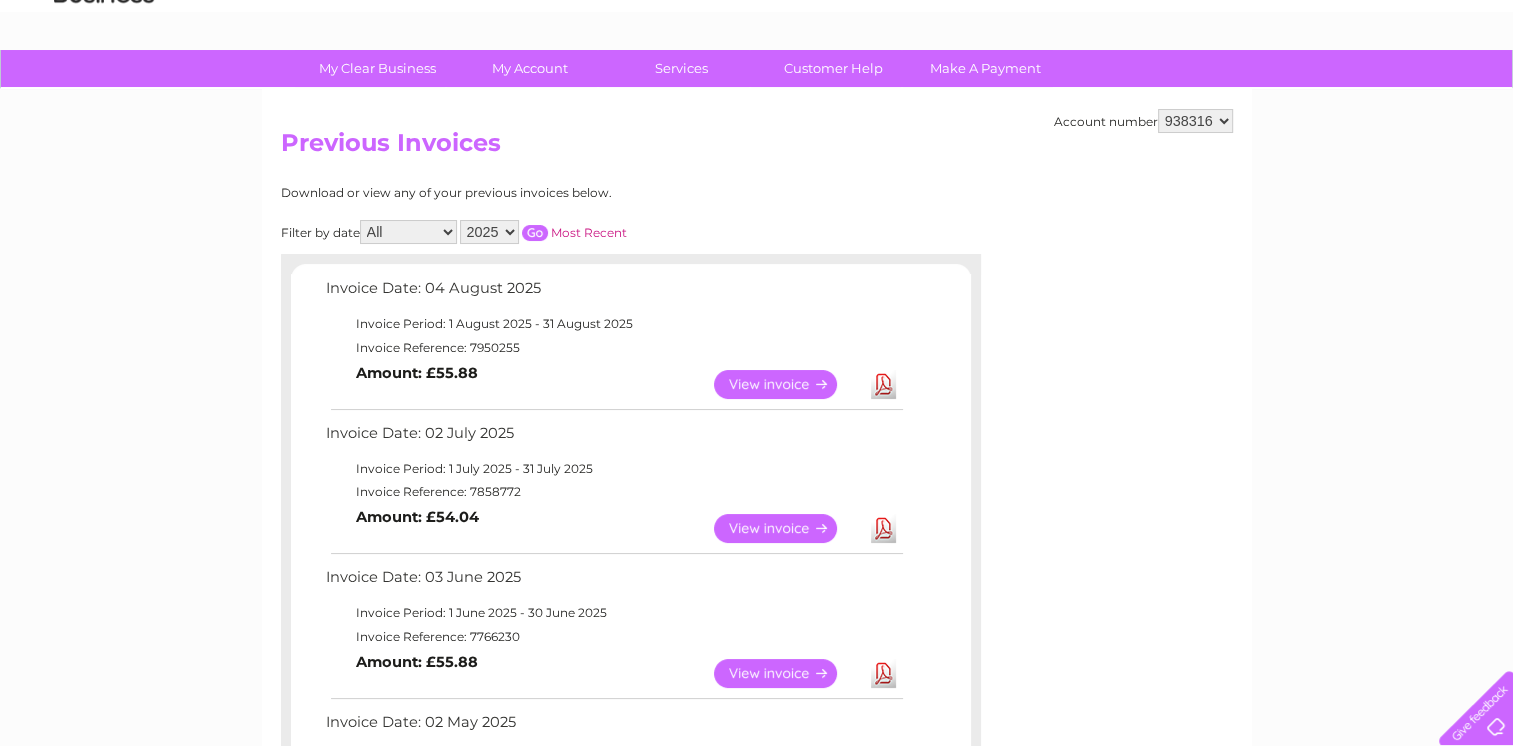click on "Download" at bounding box center [883, 528] 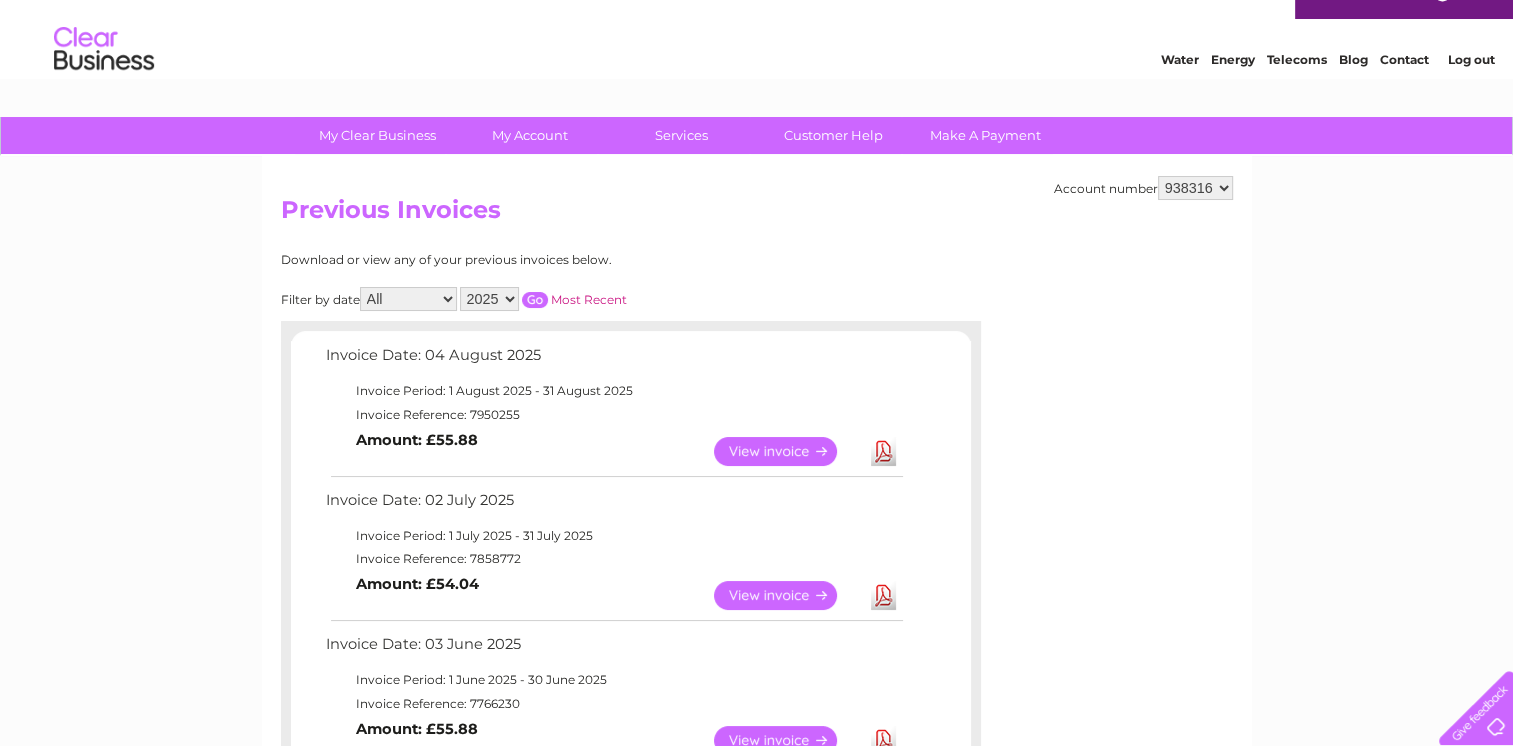 scroll, scrollTop: 0, scrollLeft: 0, axis: both 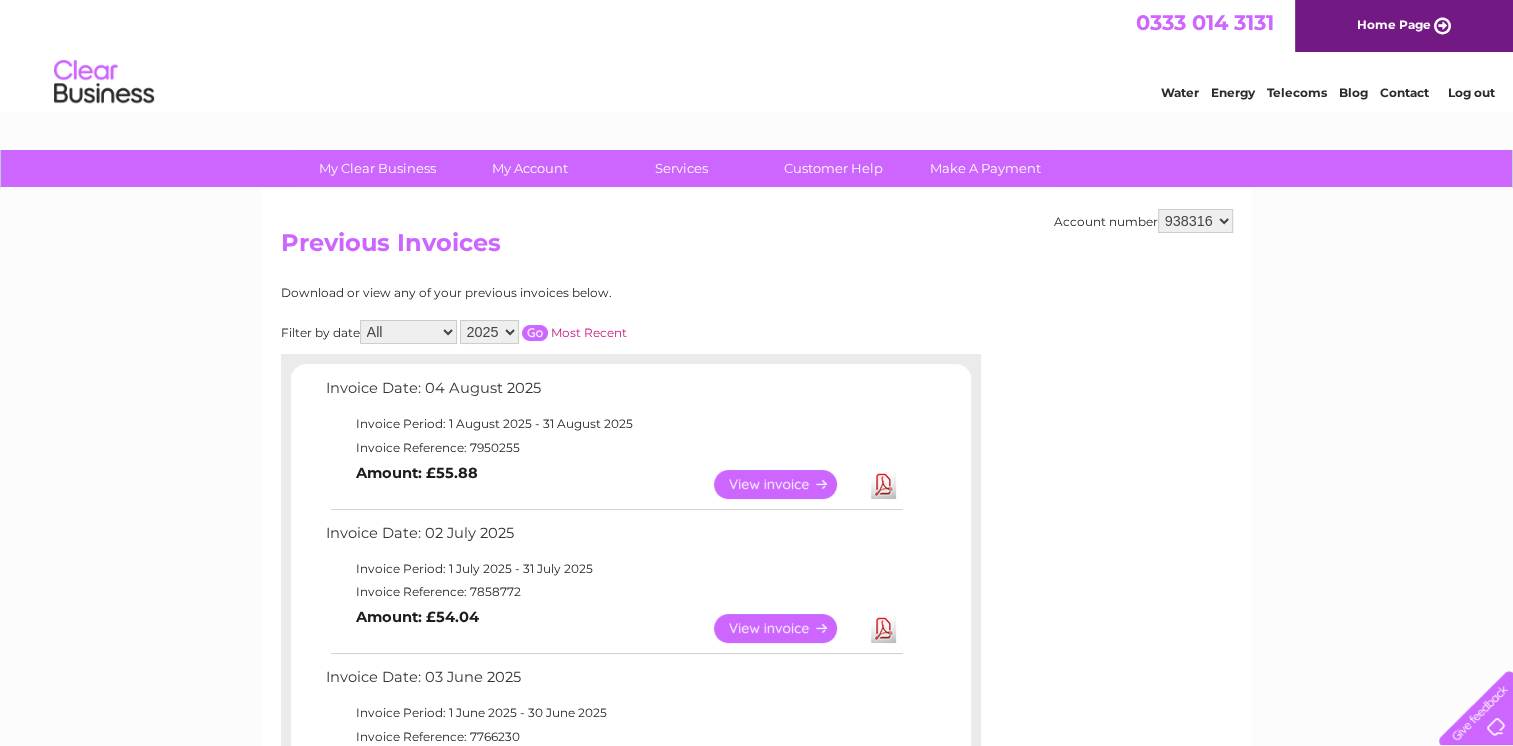 click on "Log out" at bounding box center [1470, 92] 